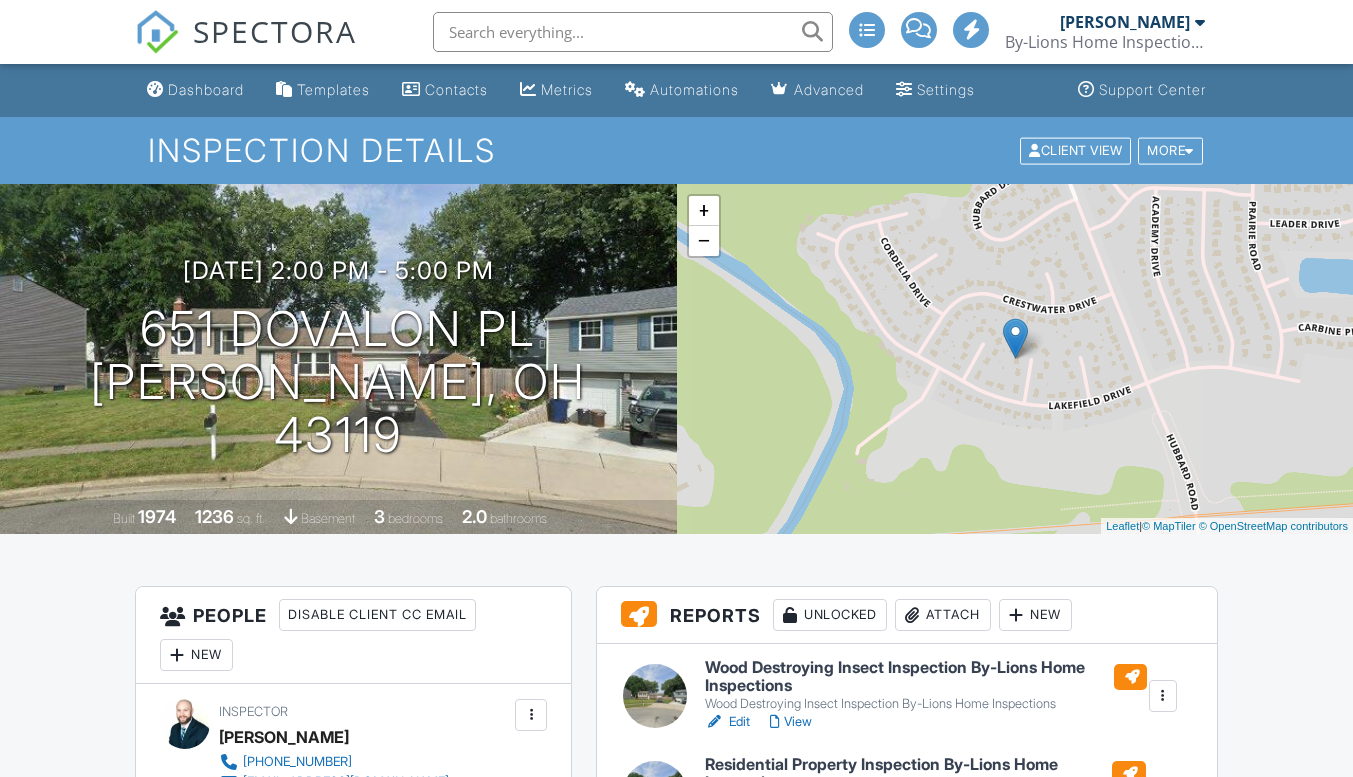 click on "Wood Destroying Insect Inspection By-Lions Home Inspections" at bounding box center [926, 676] 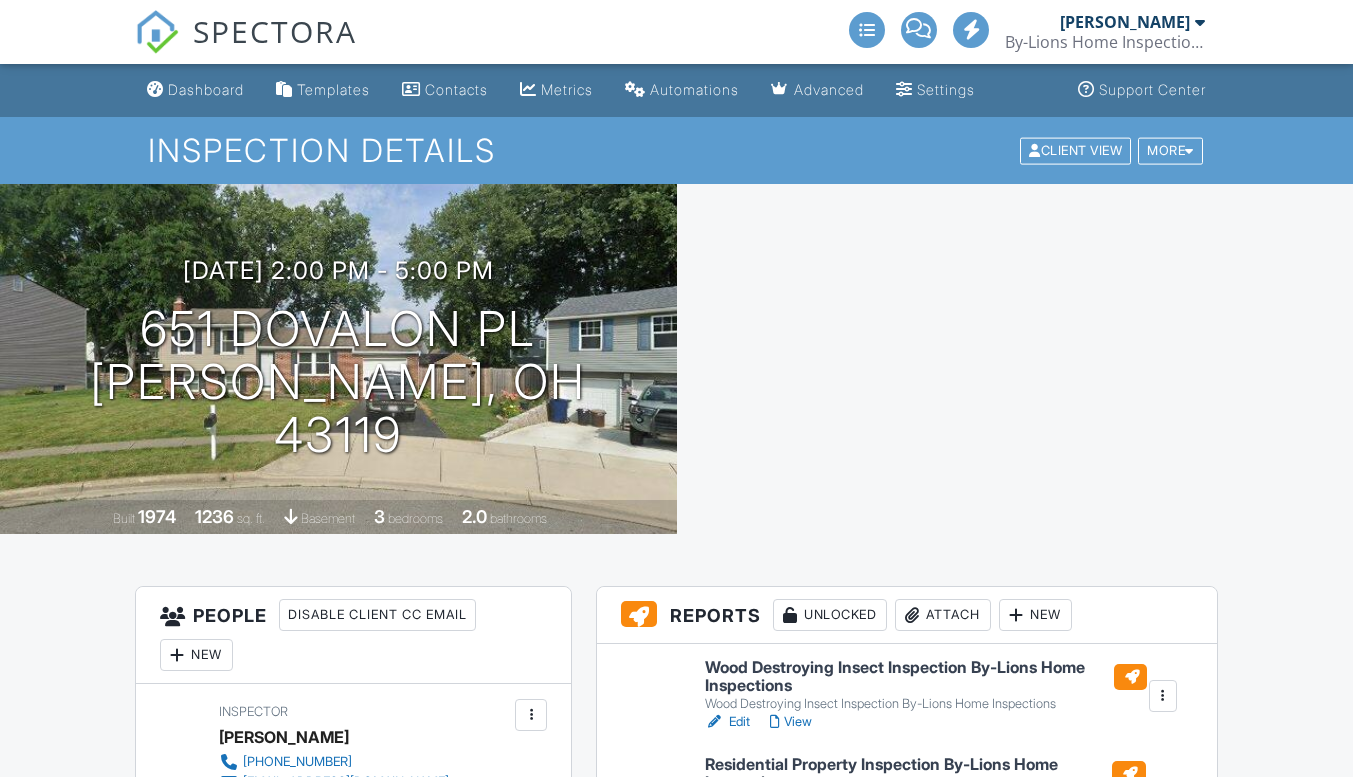 click on "Residential Property Inspection By-Lions Home Inspections" at bounding box center [925, 773] 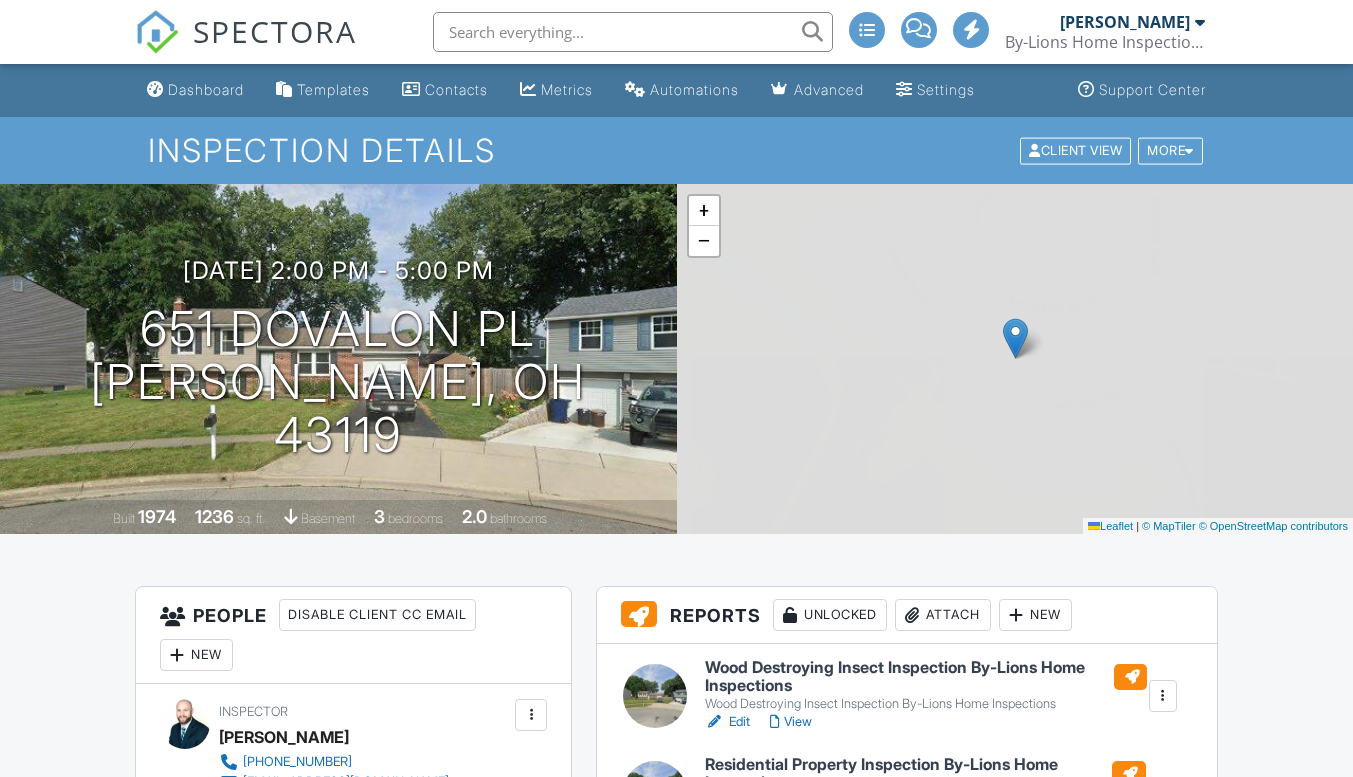 scroll, scrollTop: 0, scrollLeft: 0, axis: both 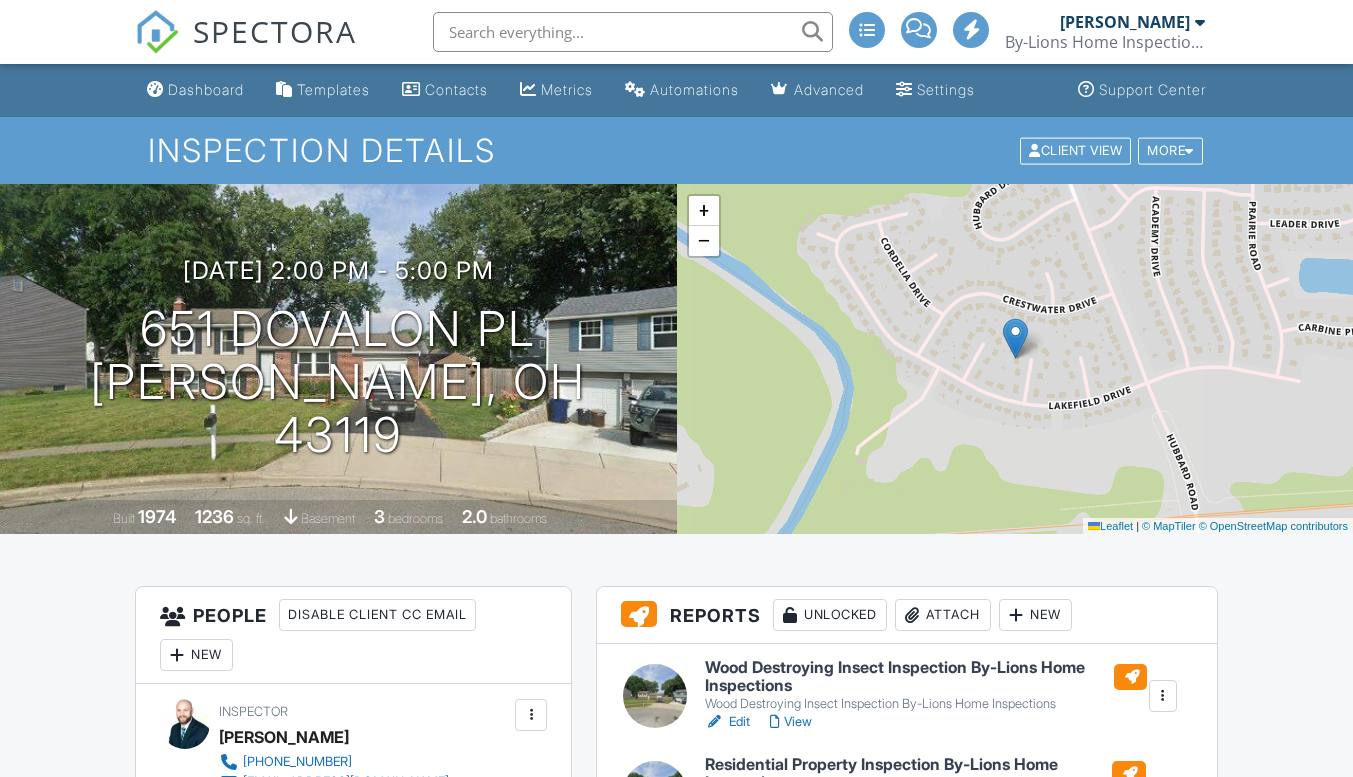 click on "Publish All" at bounding box center [907, 913] 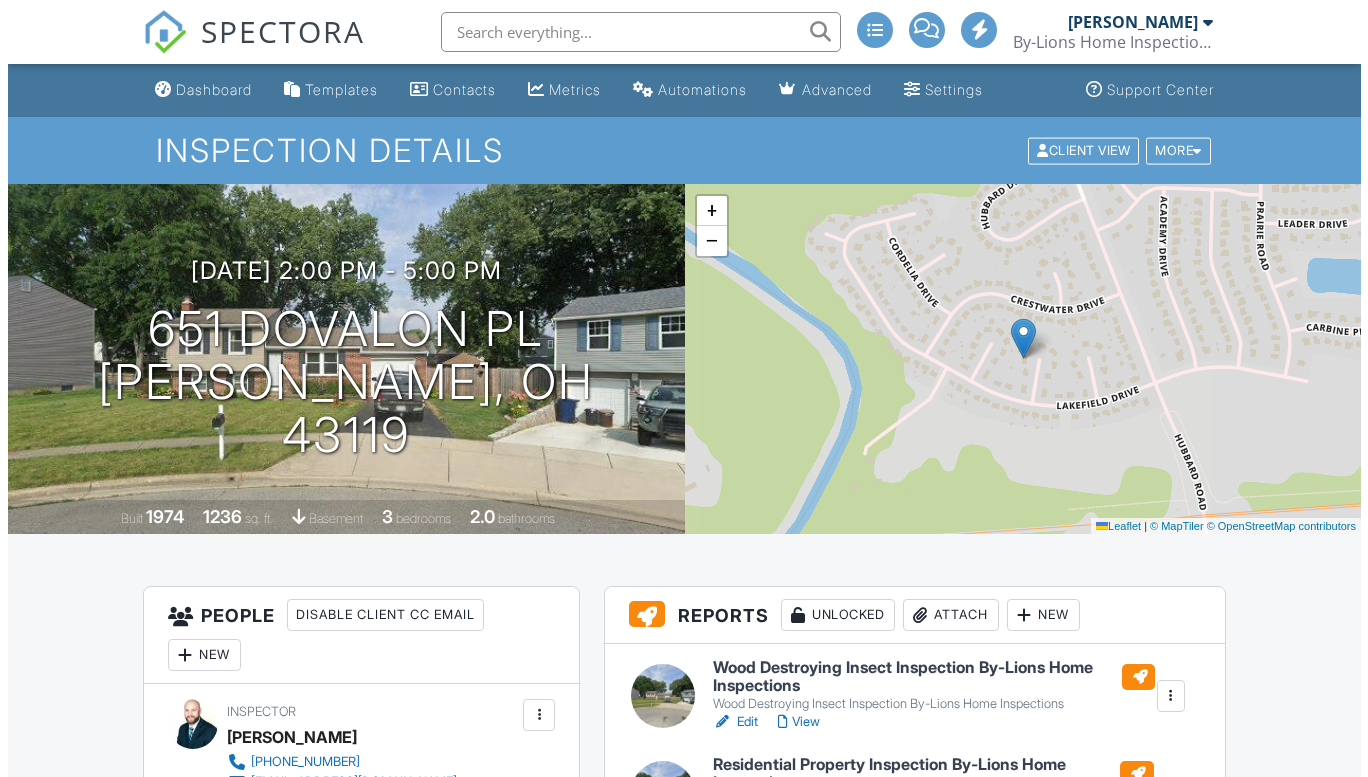 scroll, scrollTop: 506, scrollLeft: 0, axis: vertical 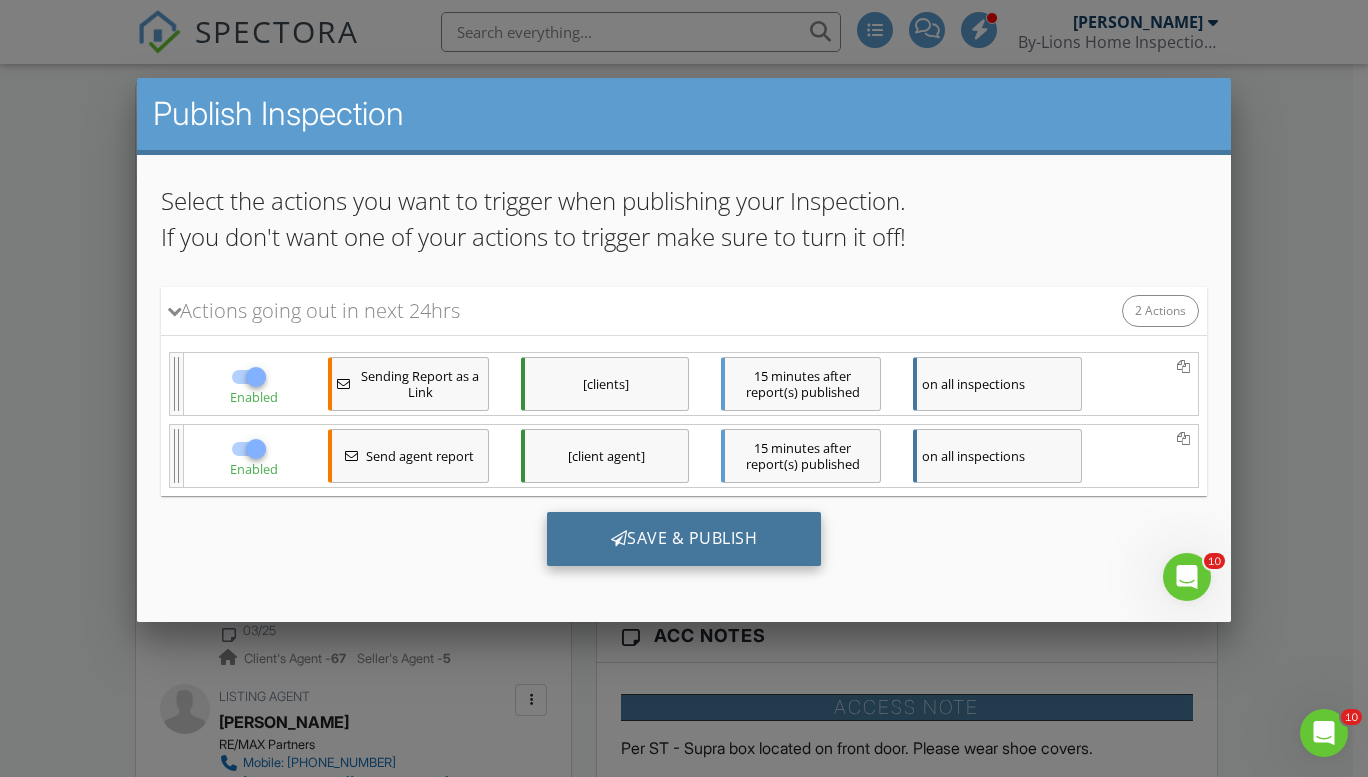 click on "Save & Publish" at bounding box center (683, 538) 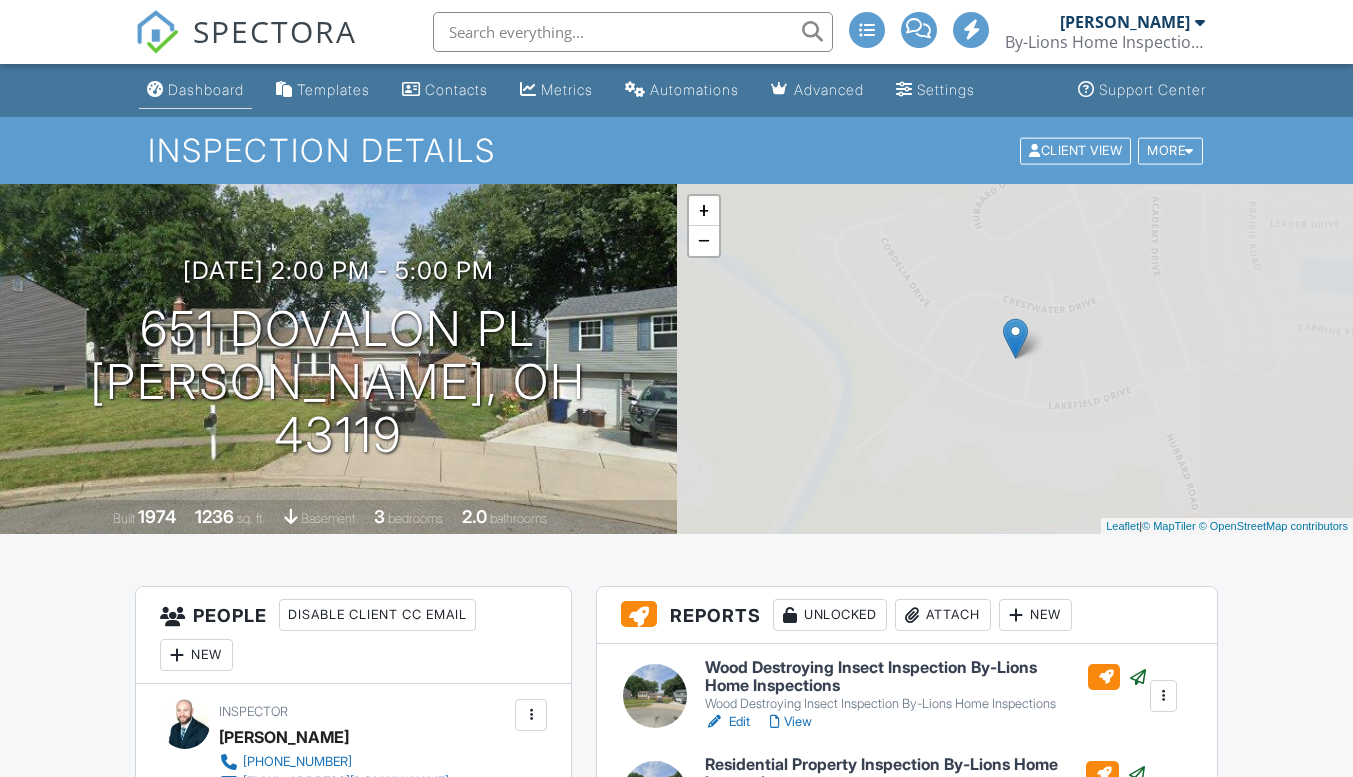 scroll, scrollTop: 0, scrollLeft: 0, axis: both 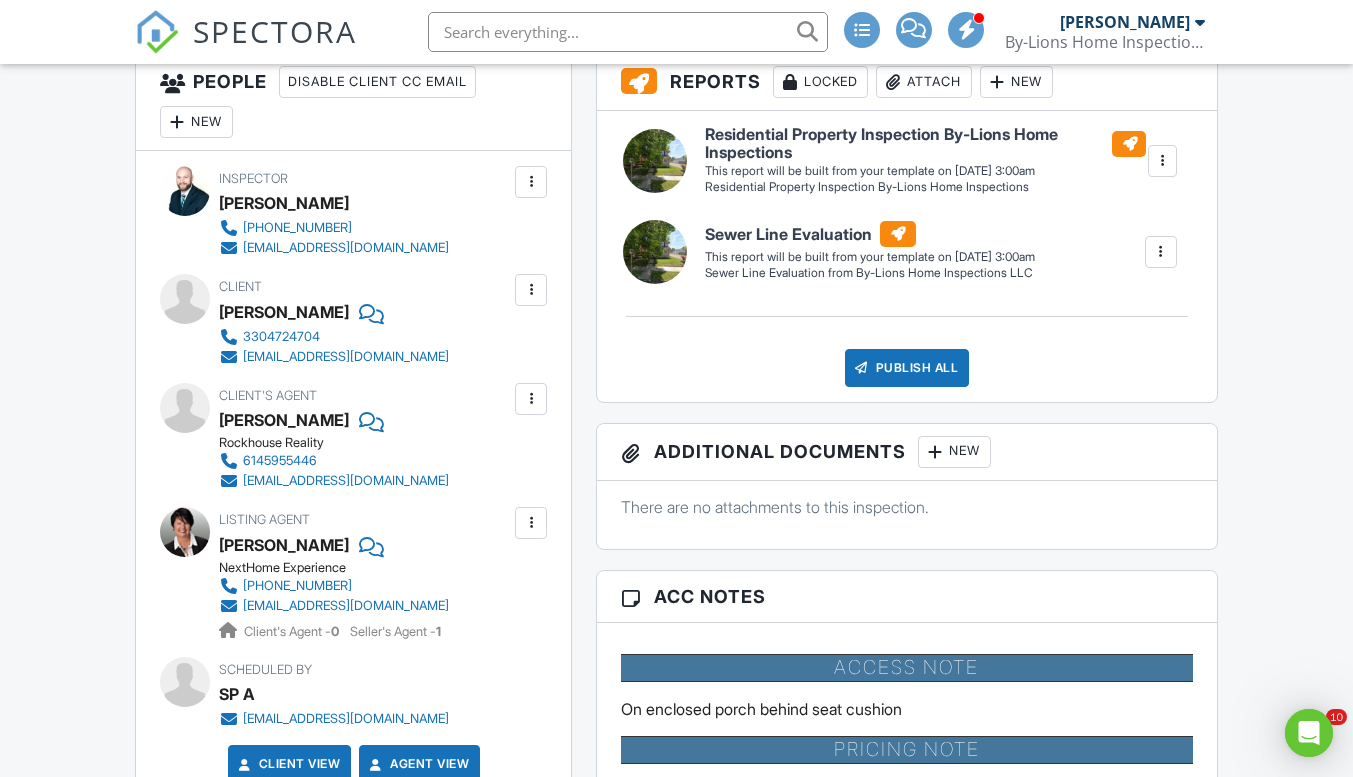 click at bounding box center (531, 399) 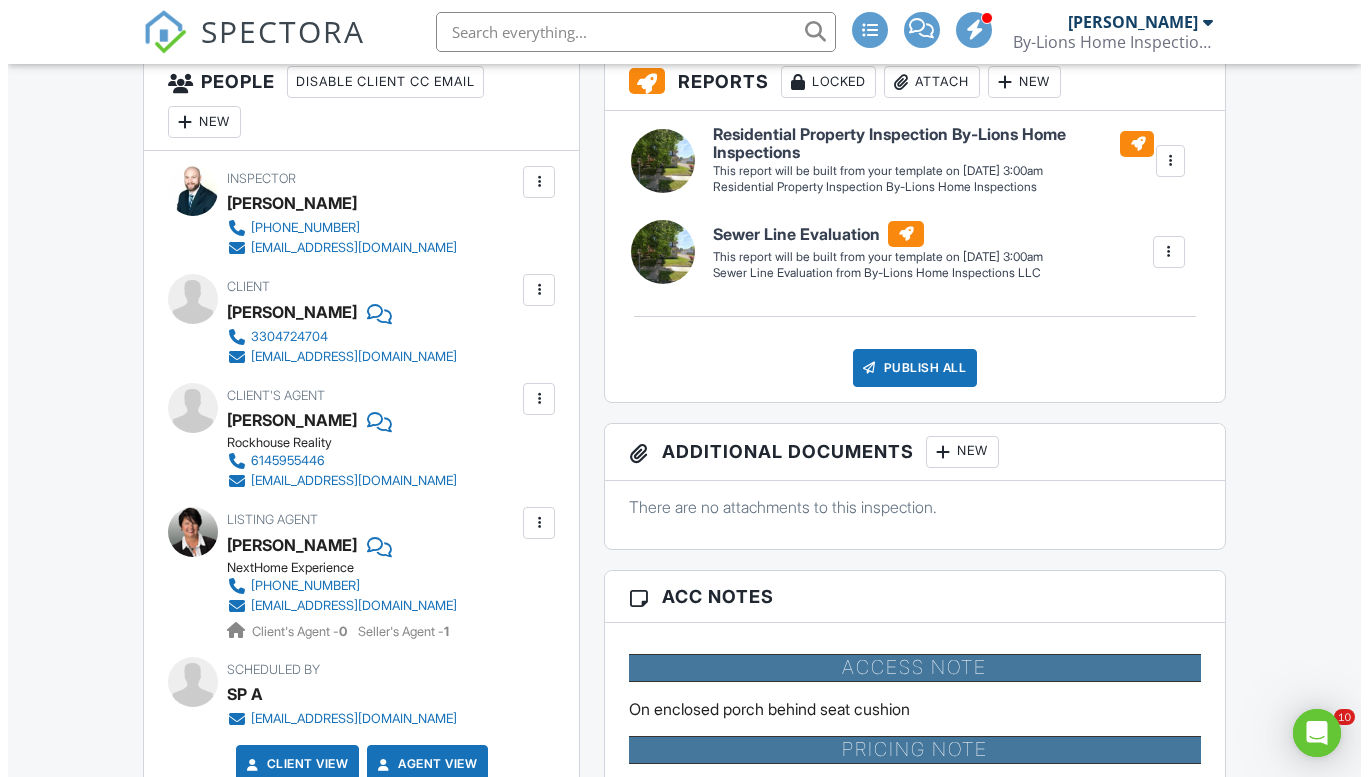scroll, scrollTop: 0, scrollLeft: 0, axis: both 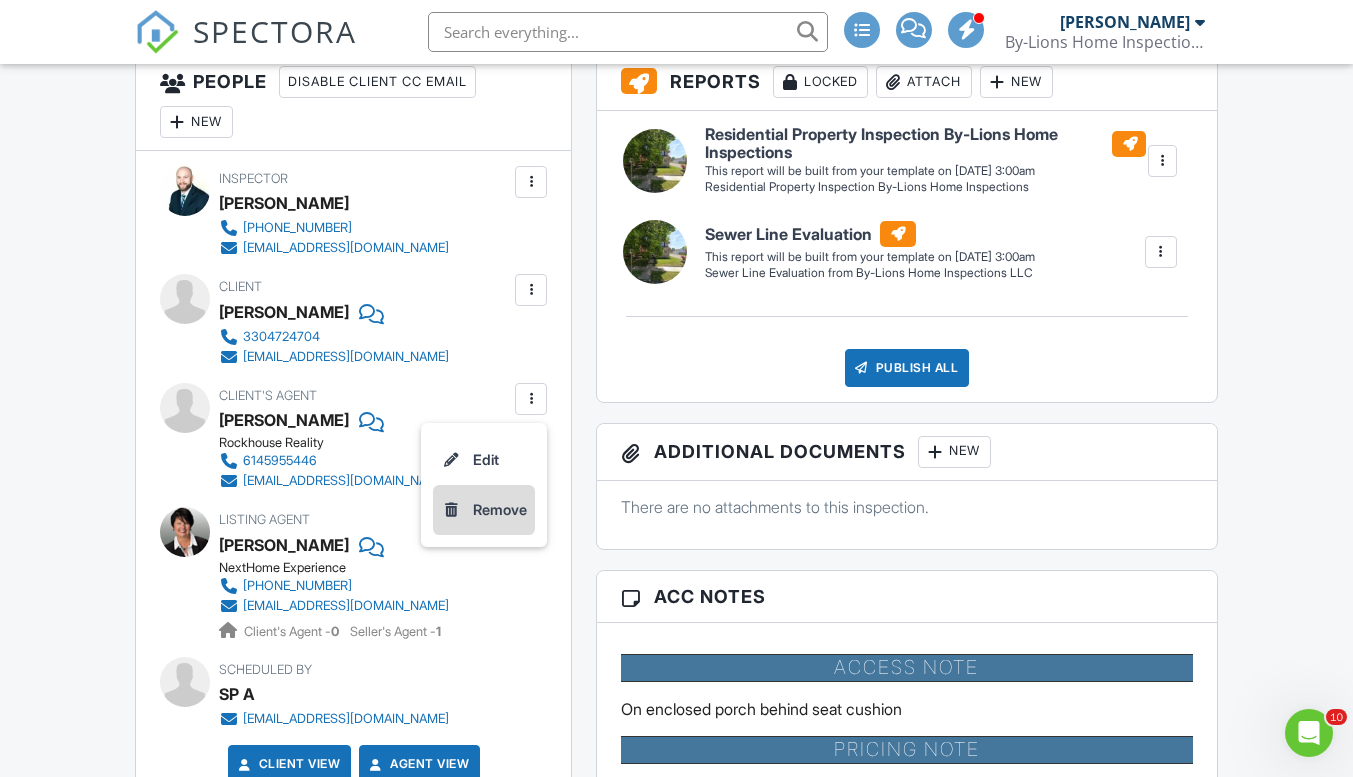 click on "Remove" at bounding box center [484, 510] 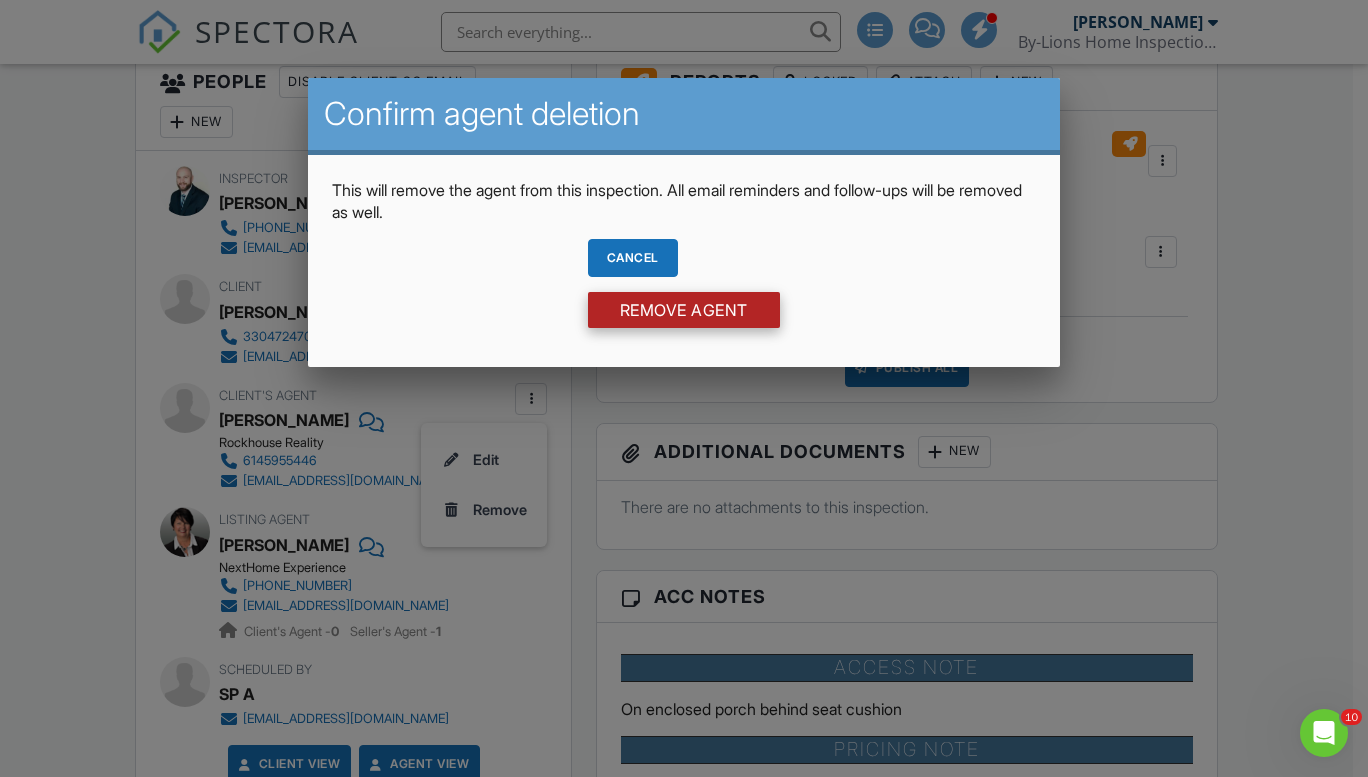 click on "Remove Agent" at bounding box center [684, 310] 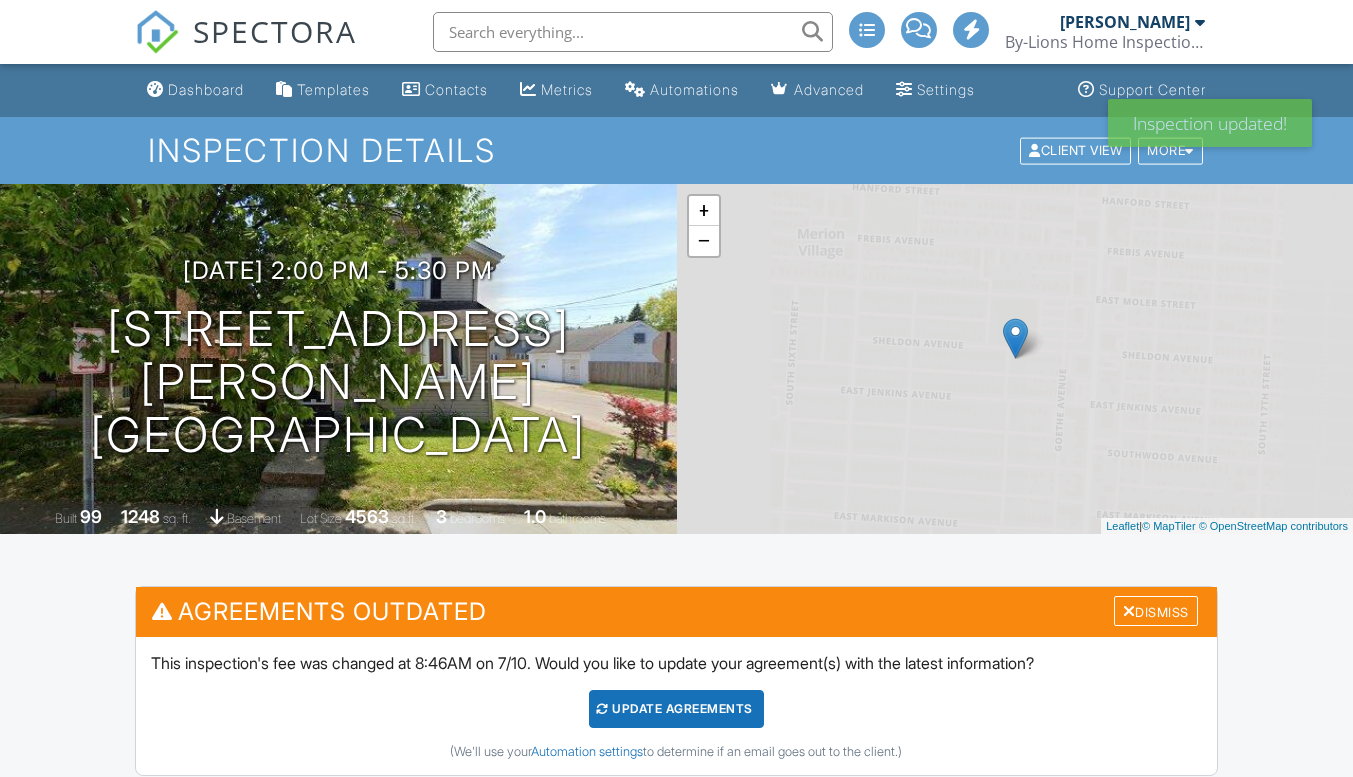 scroll, scrollTop: 0, scrollLeft: 0, axis: both 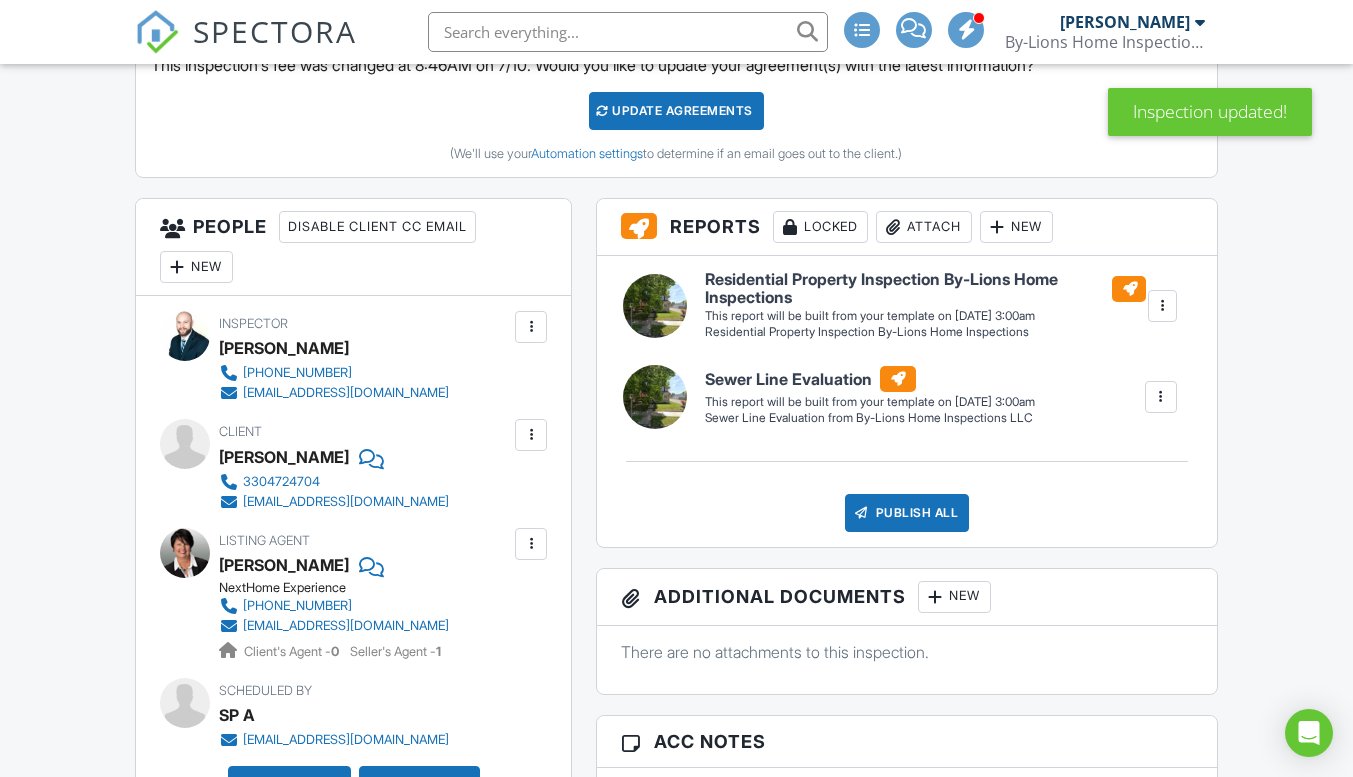 drag, startPoint x: 1361, startPoint y: 89, endPoint x: 1367, endPoint y: 200, distance: 111.16204 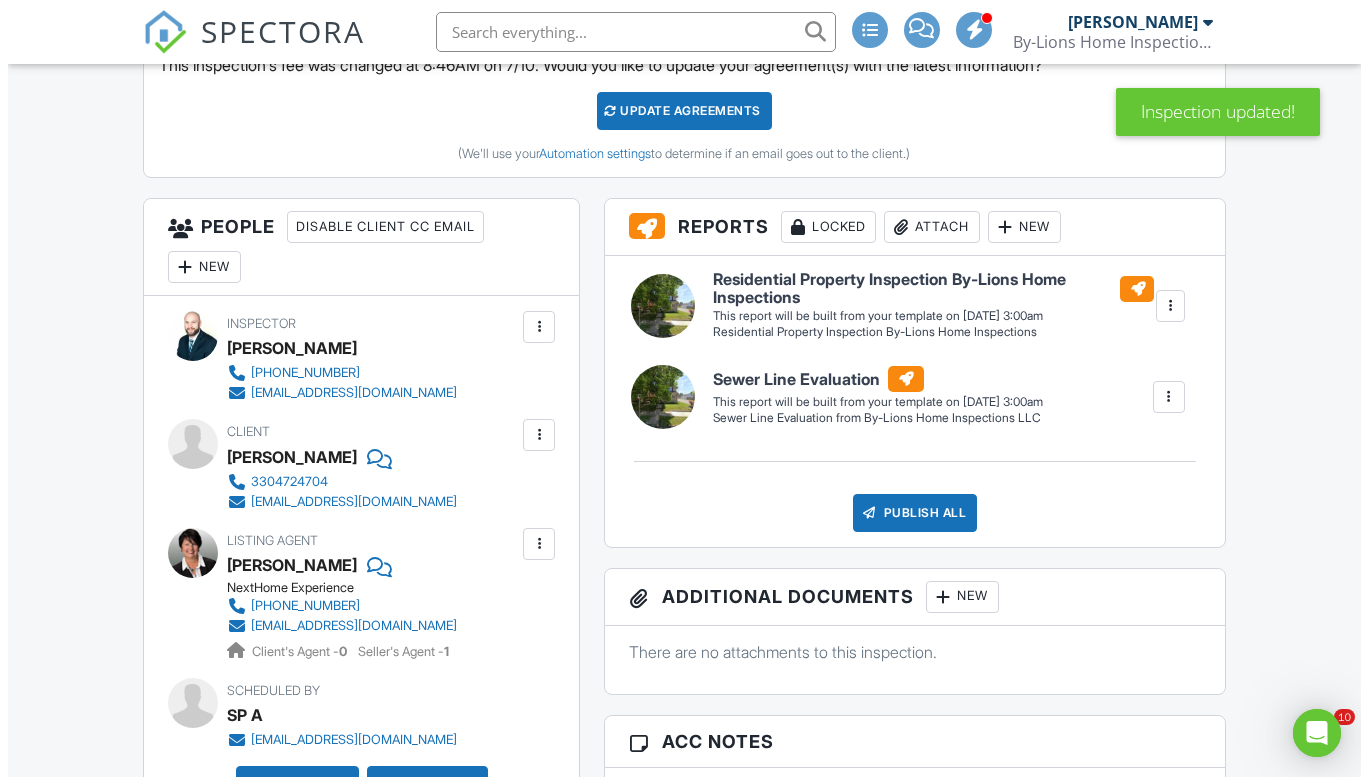 scroll, scrollTop: 0, scrollLeft: 0, axis: both 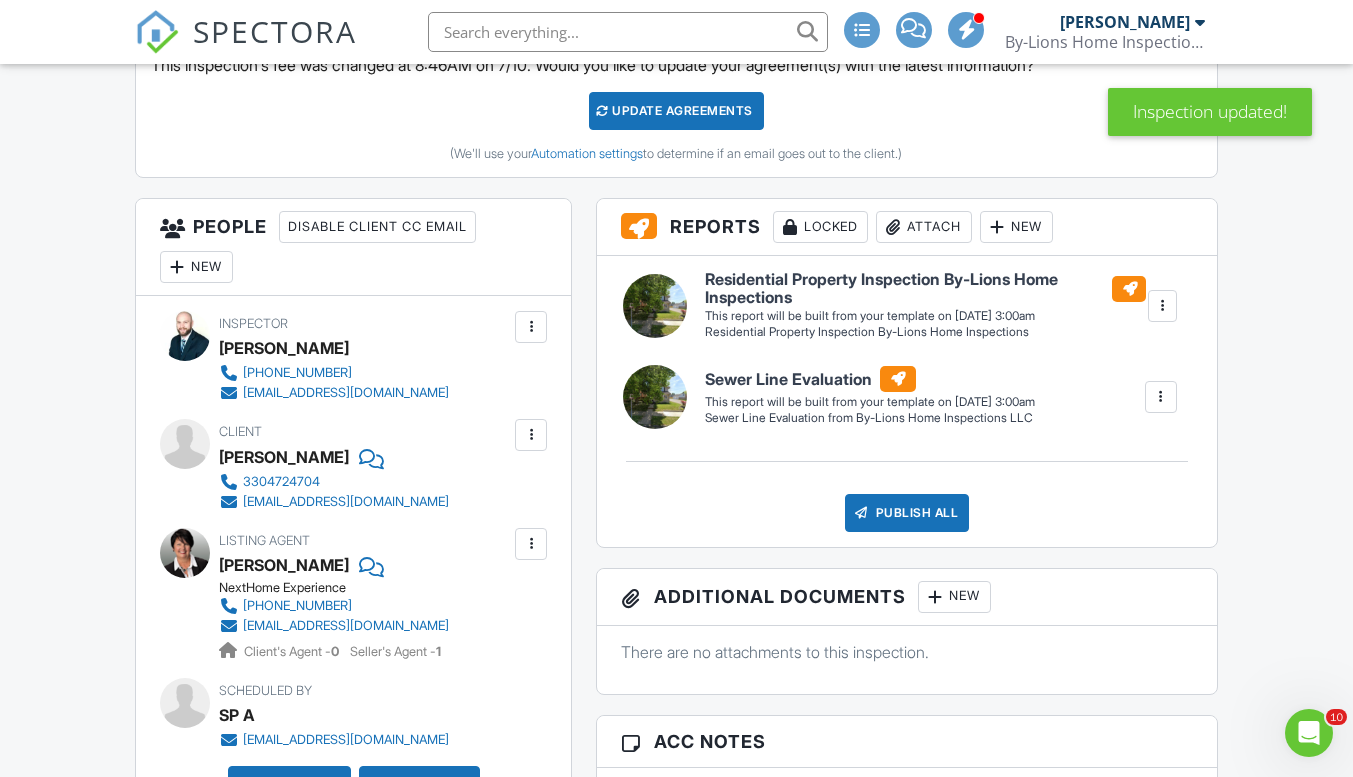 click on "New" at bounding box center [196, 267] 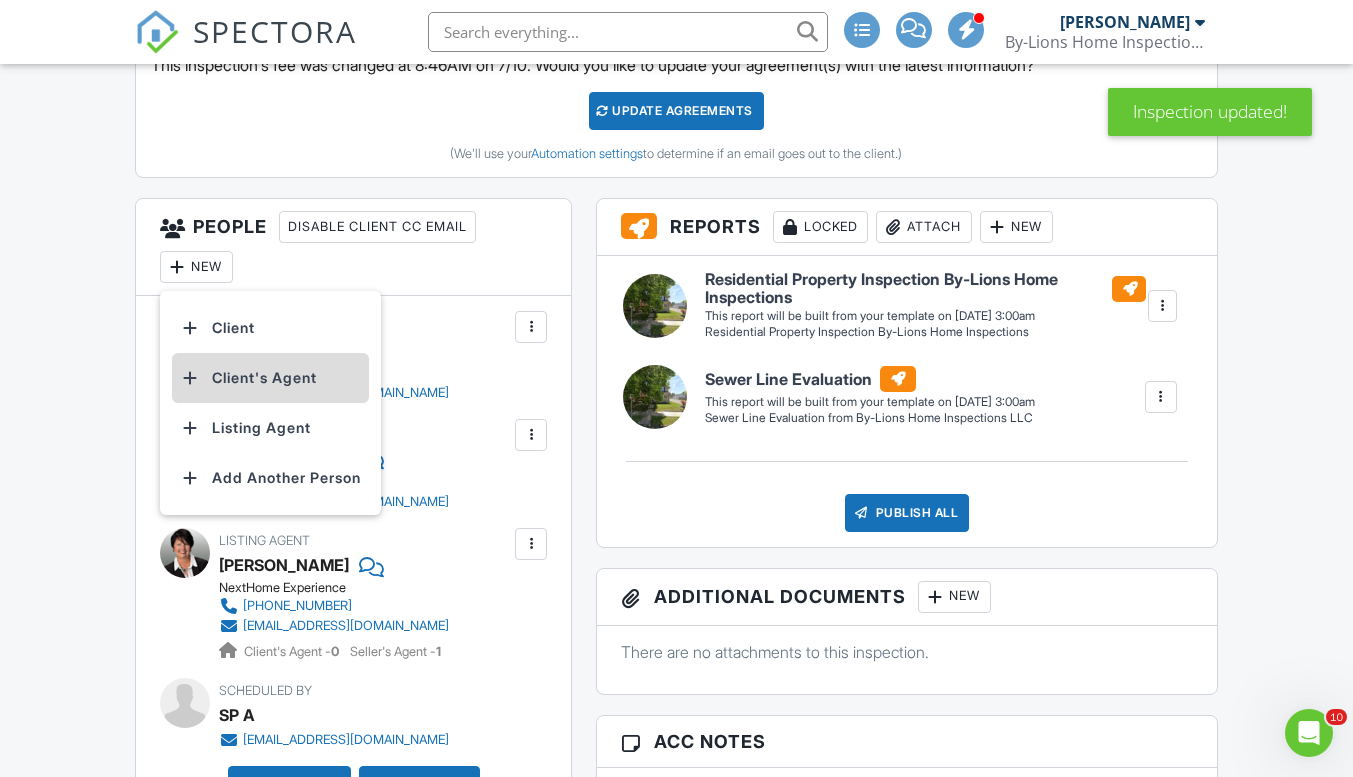 click on "Client's Agent" at bounding box center [270, 378] 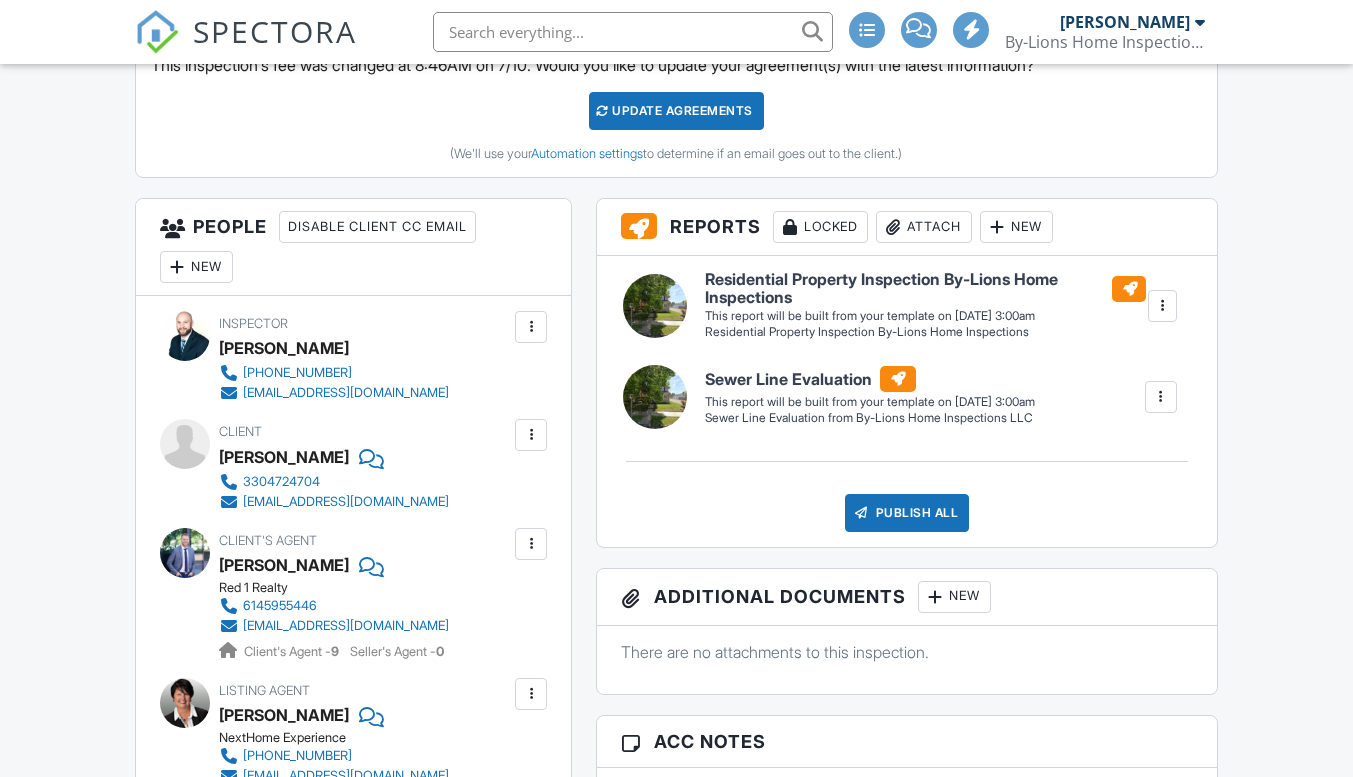 scroll, scrollTop: 598, scrollLeft: 0, axis: vertical 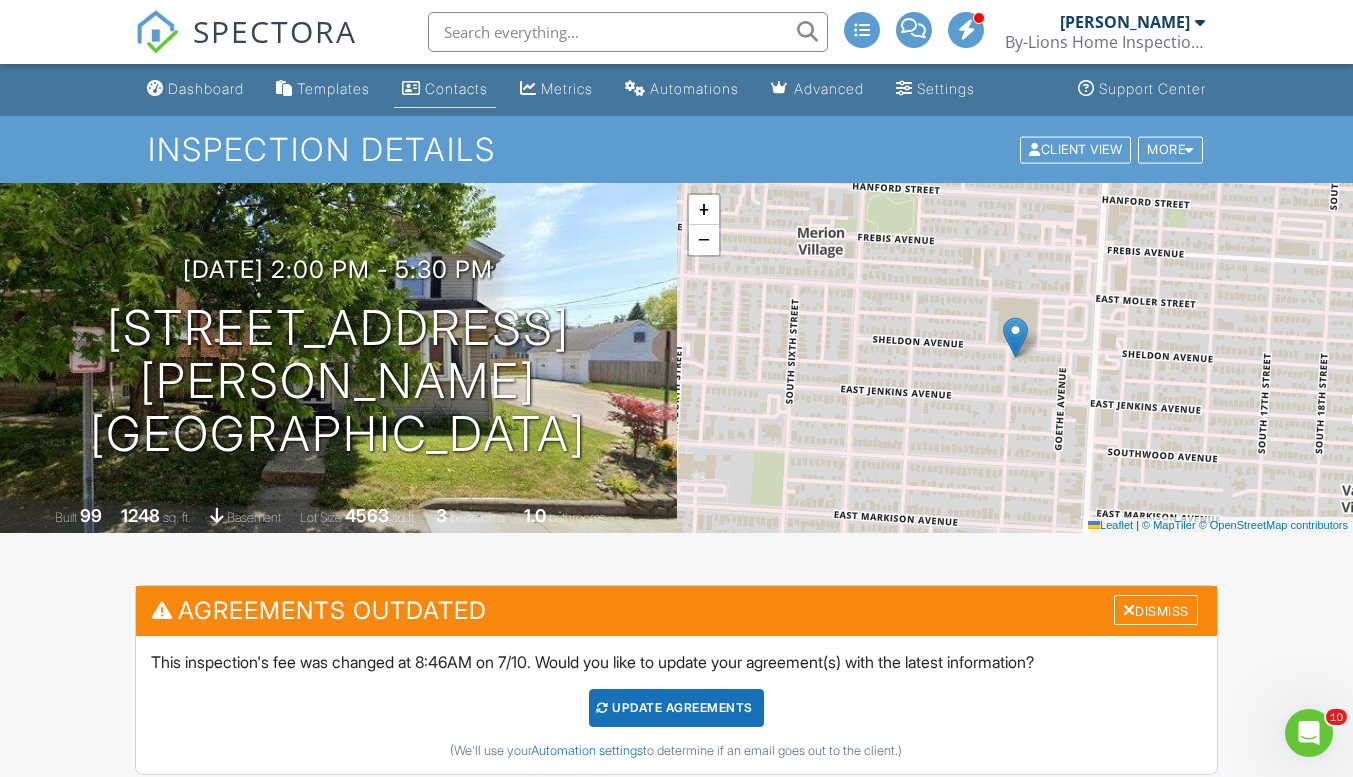 click on "Contacts" at bounding box center [456, 88] 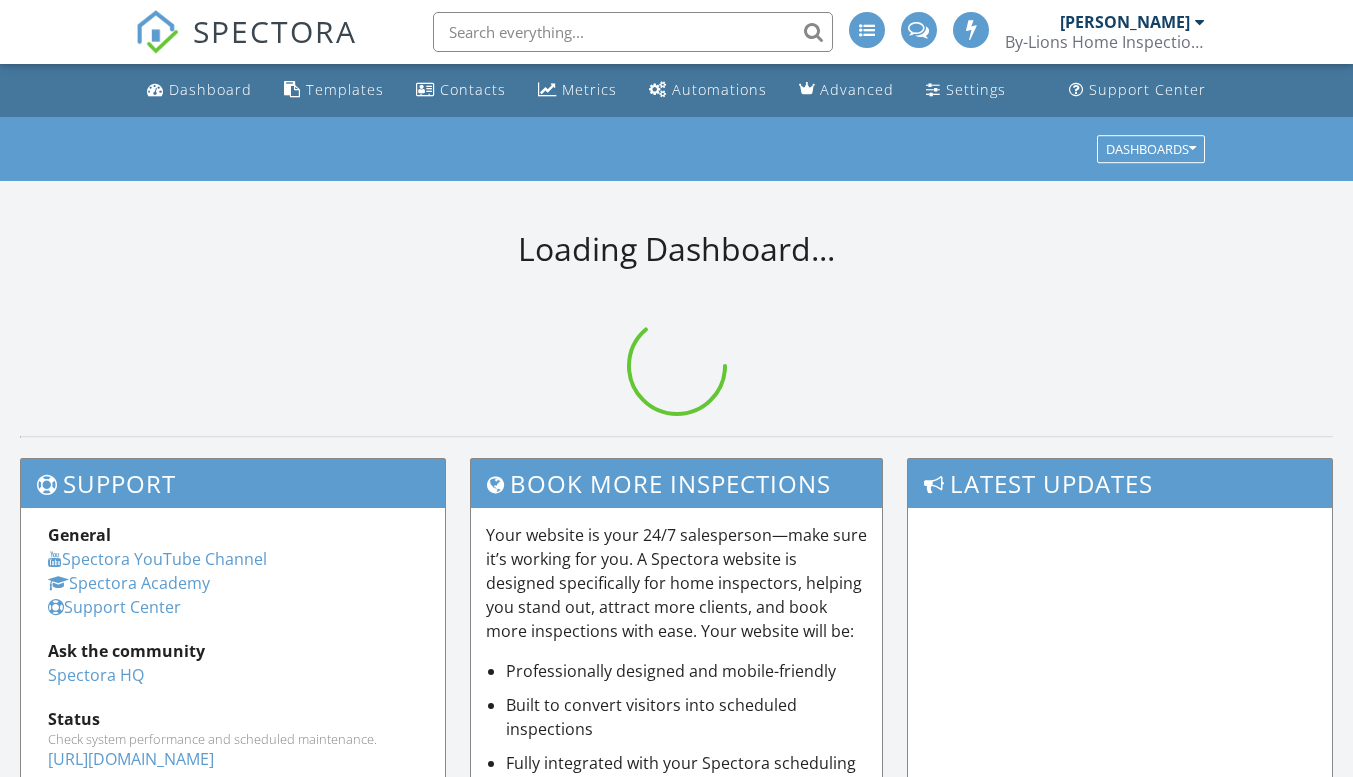scroll, scrollTop: 0, scrollLeft: 0, axis: both 